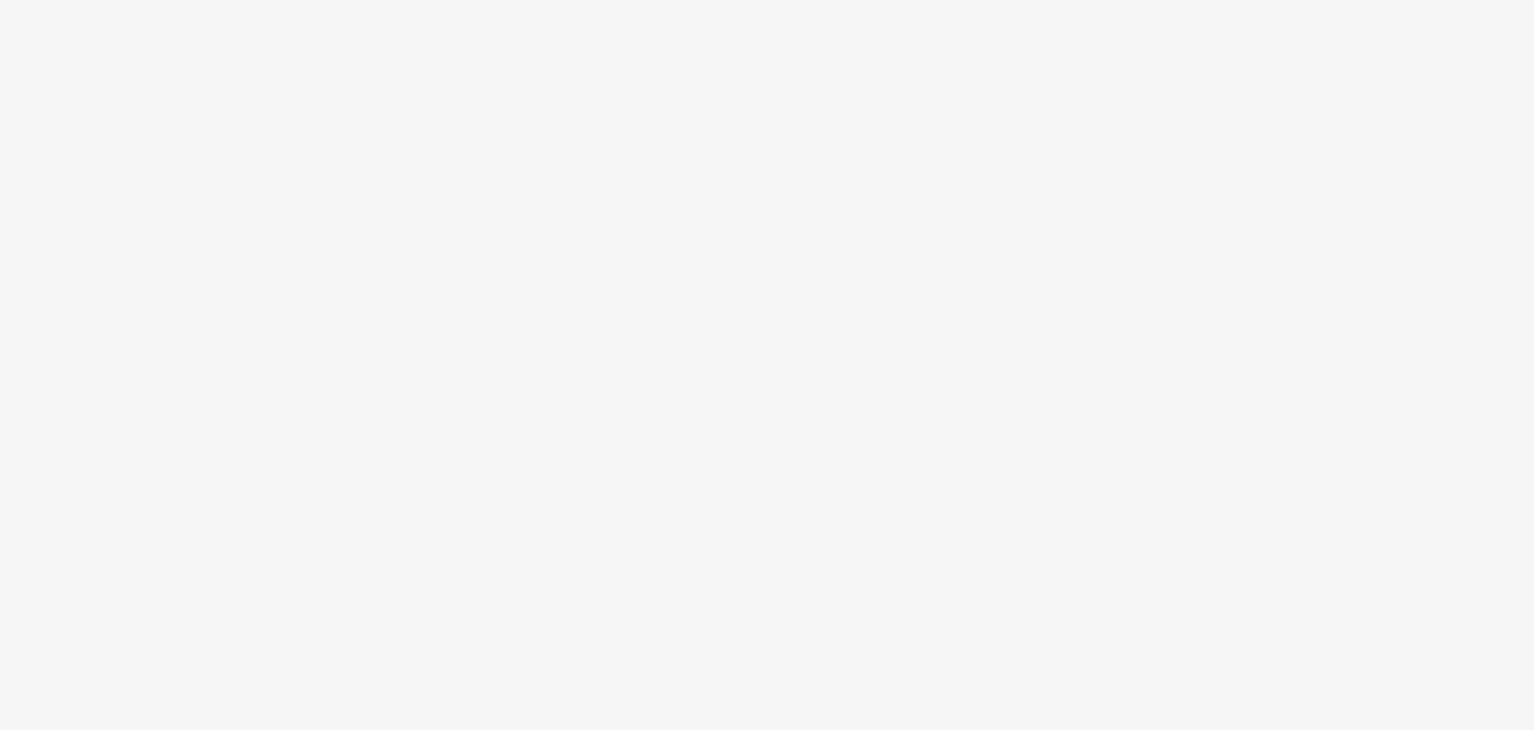 scroll, scrollTop: 0, scrollLeft: 0, axis: both 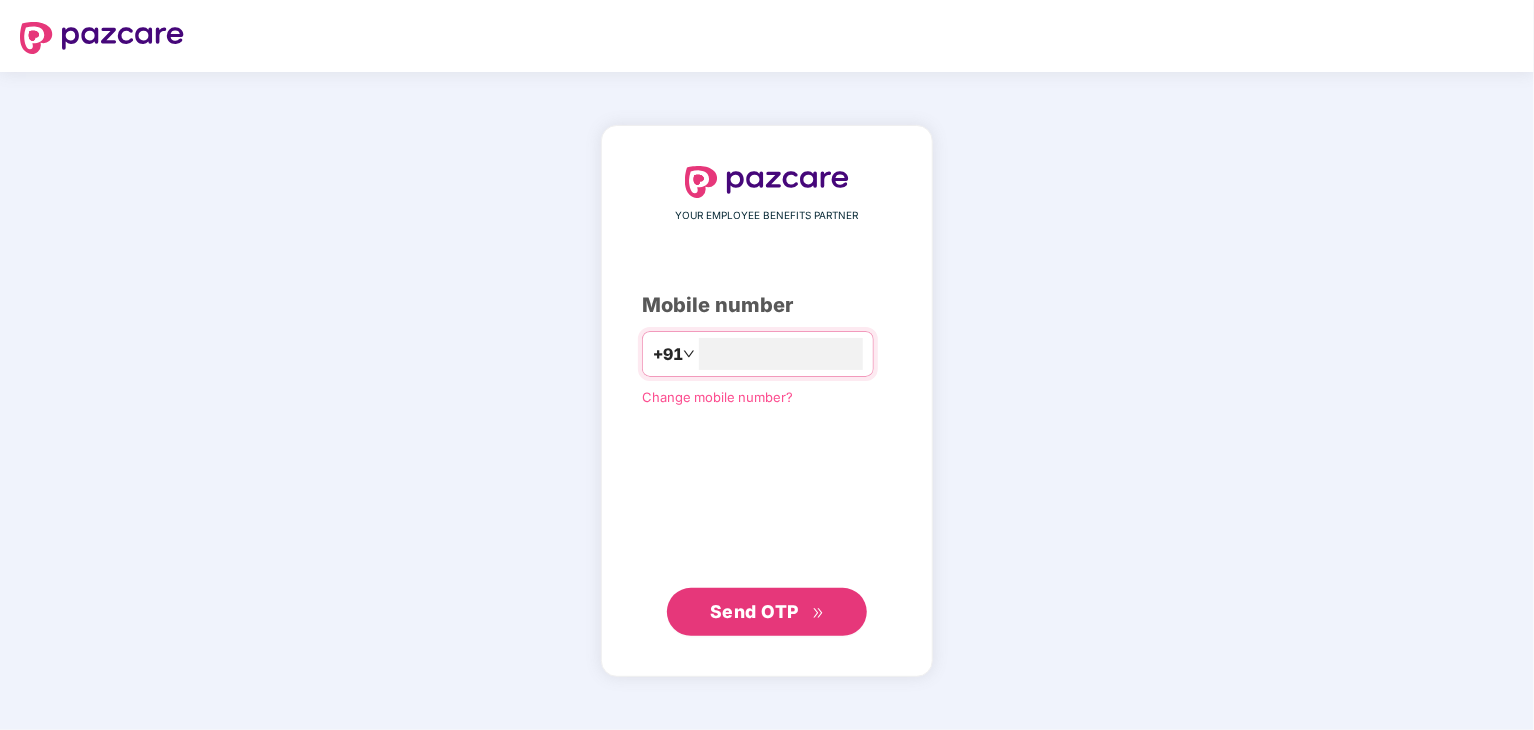 type on "**********" 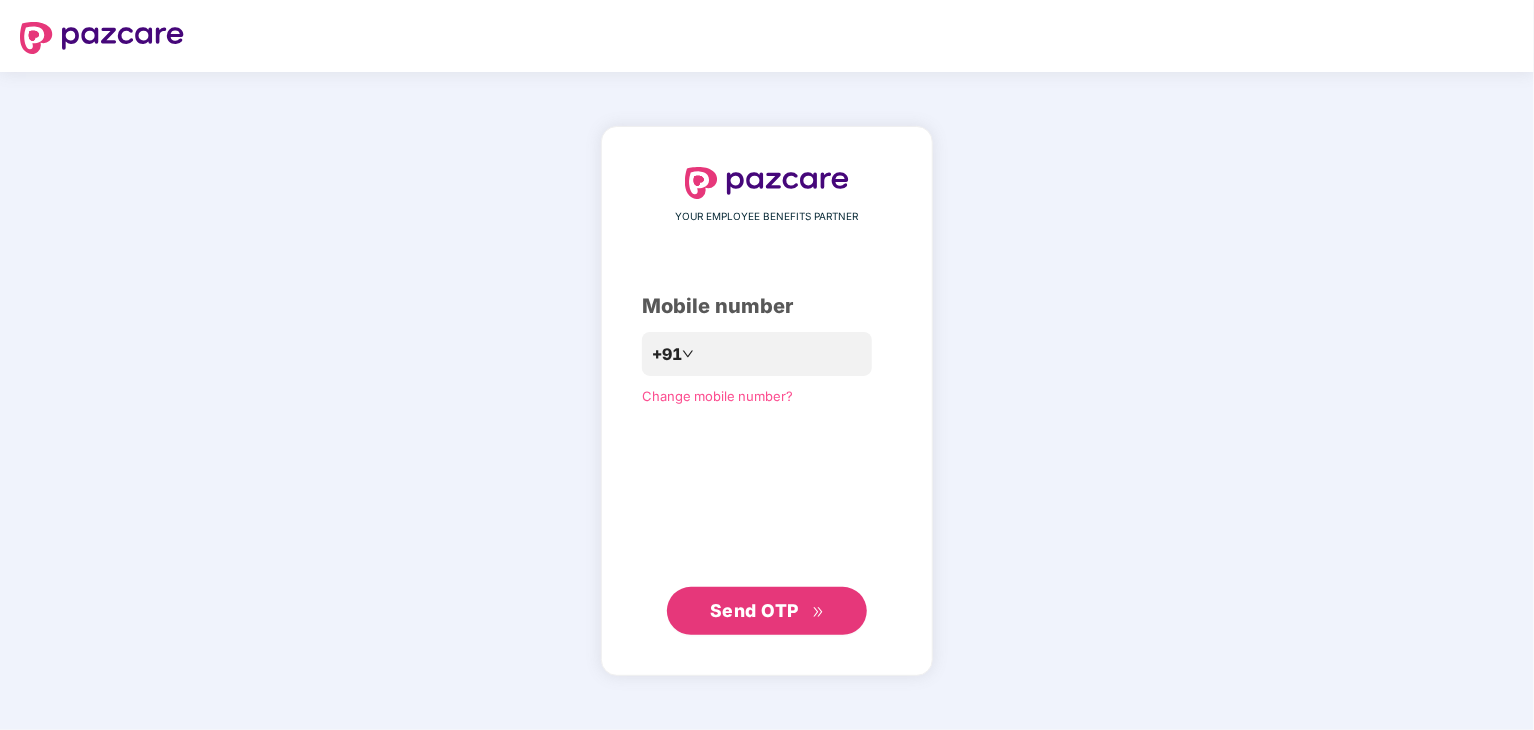 click on "Send OTP" at bounding box center (754, 610) 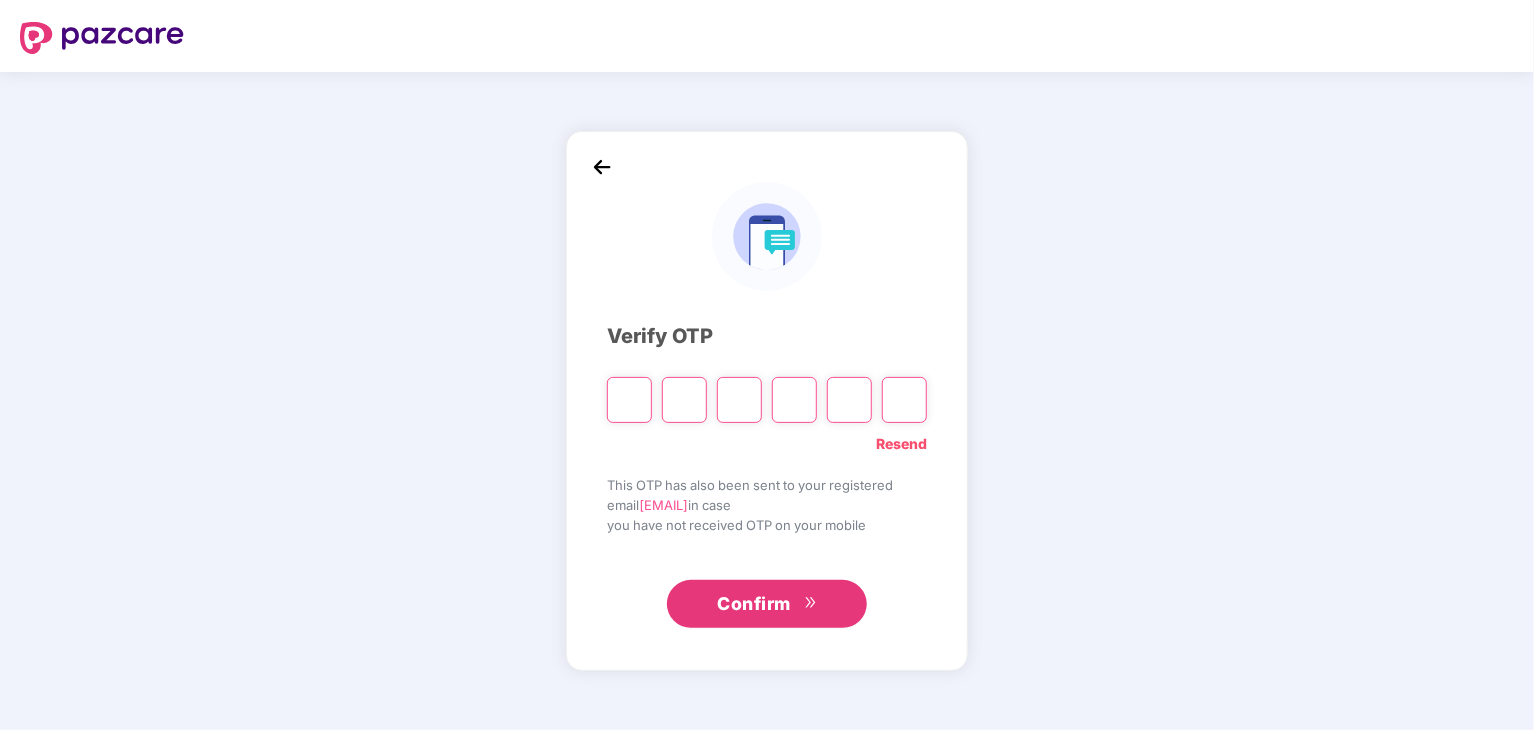 type on "*" 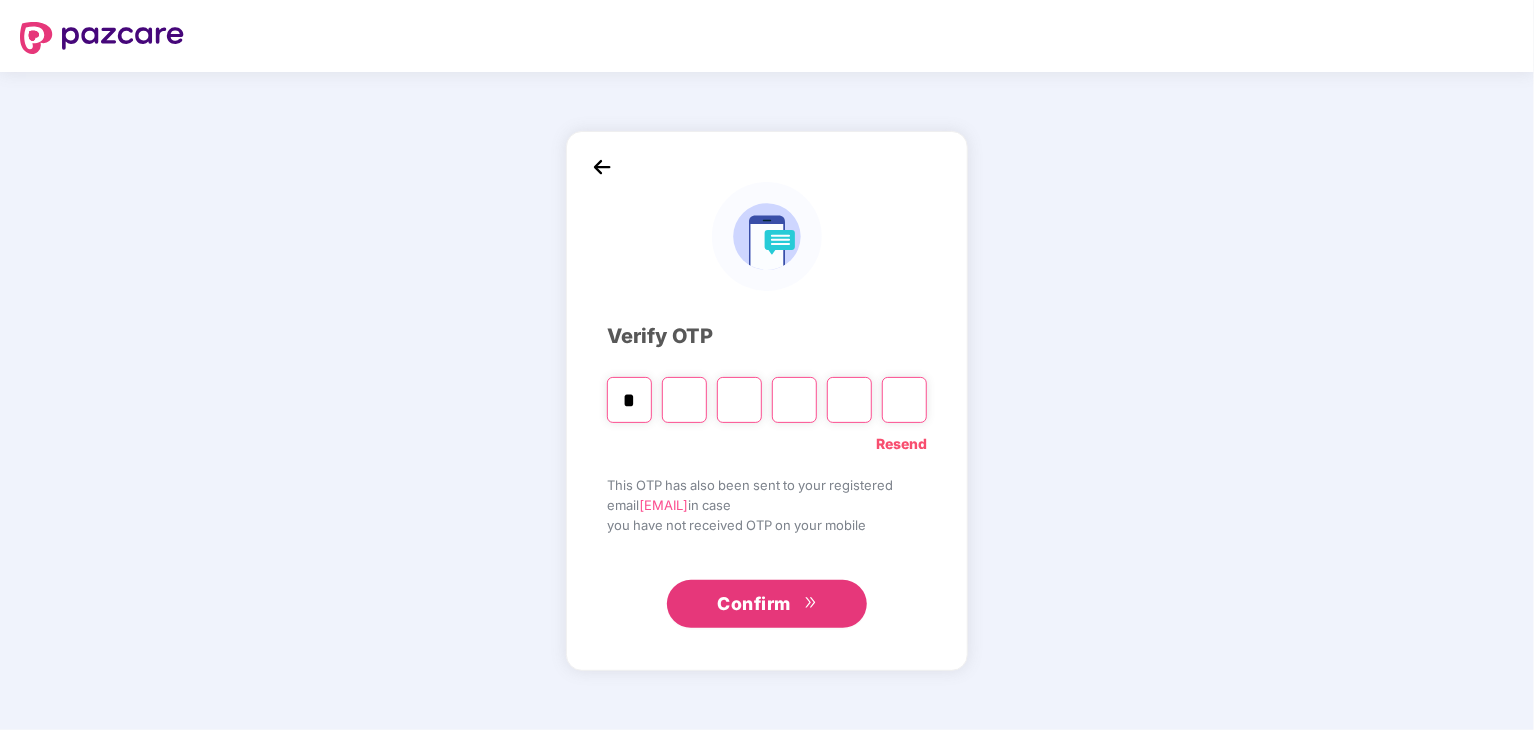 type on "*" 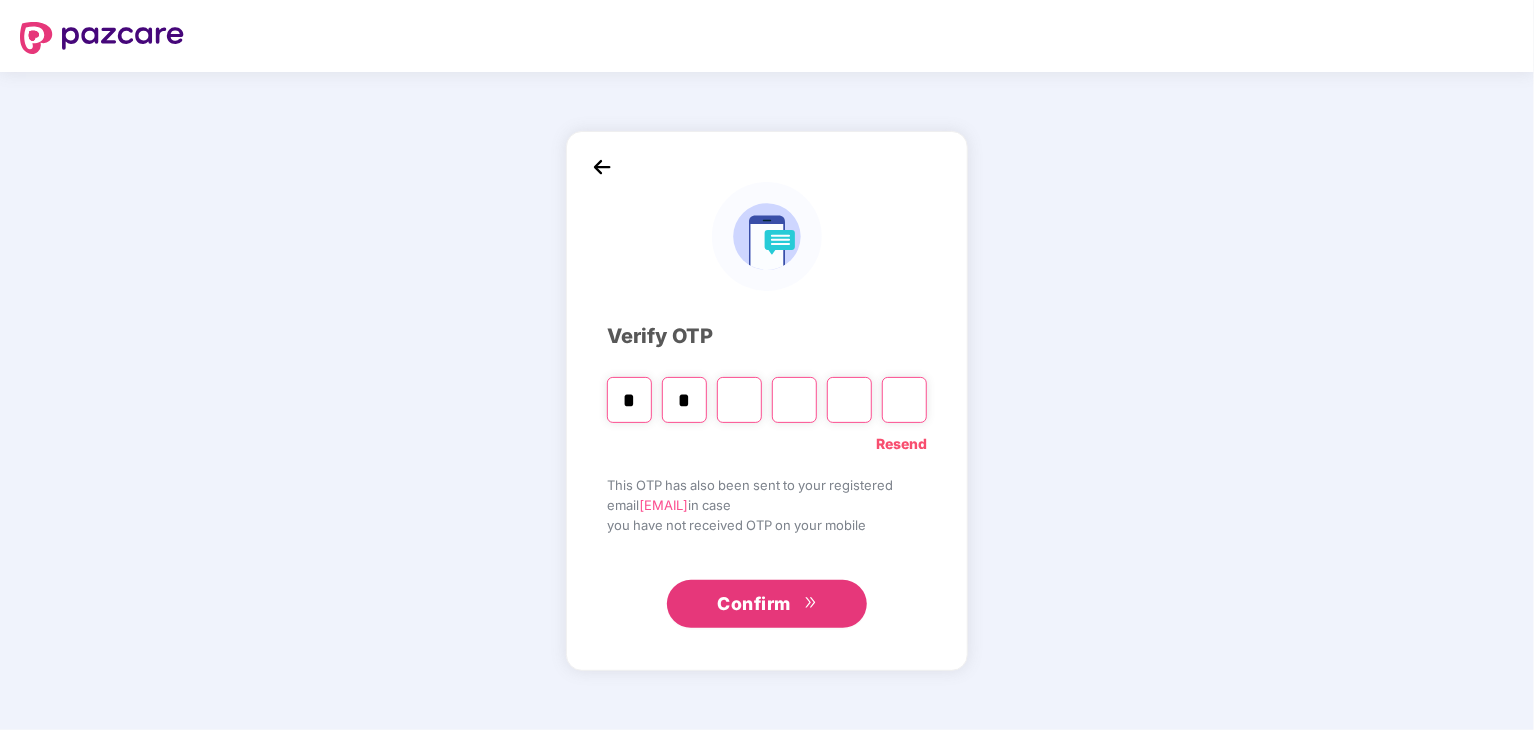 type on "*" 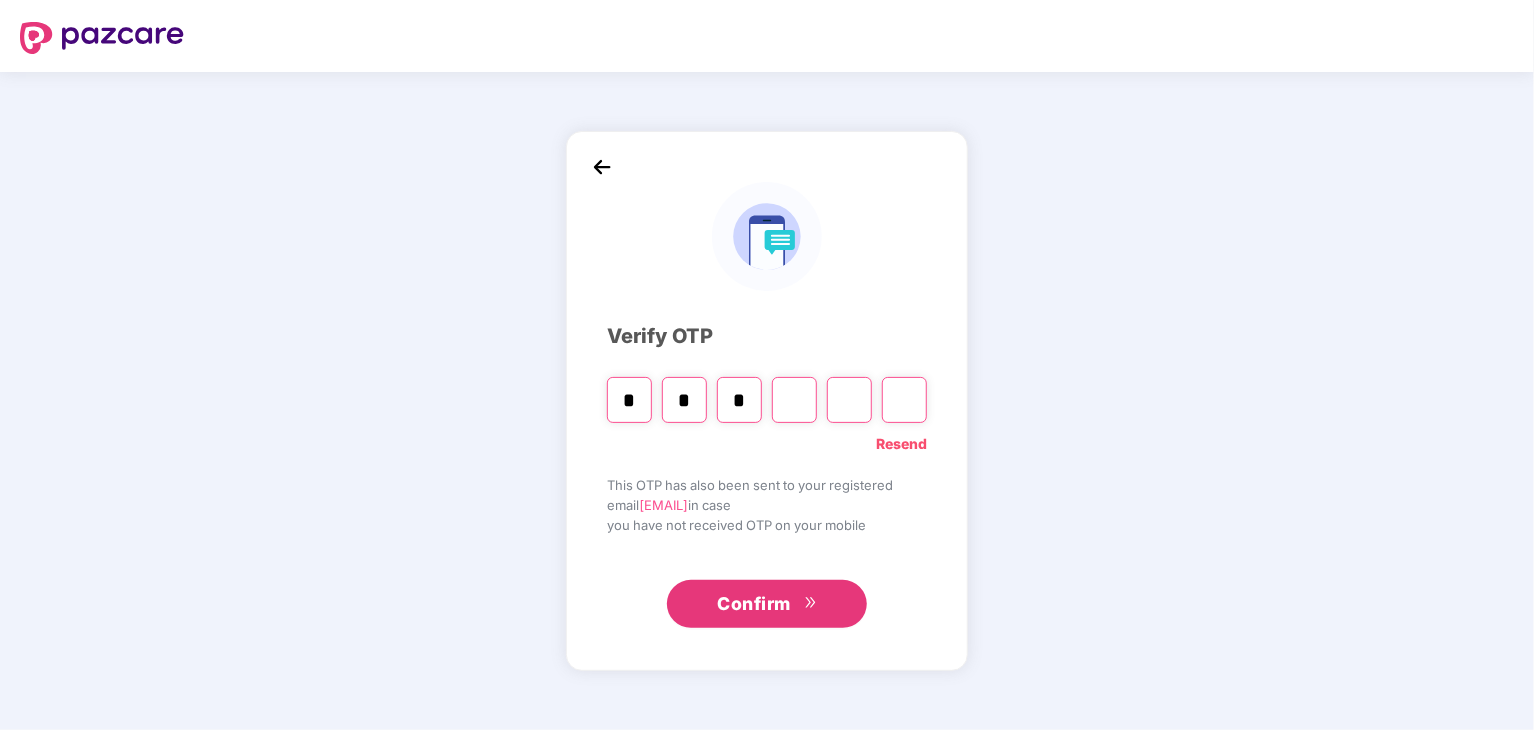 type on "*" 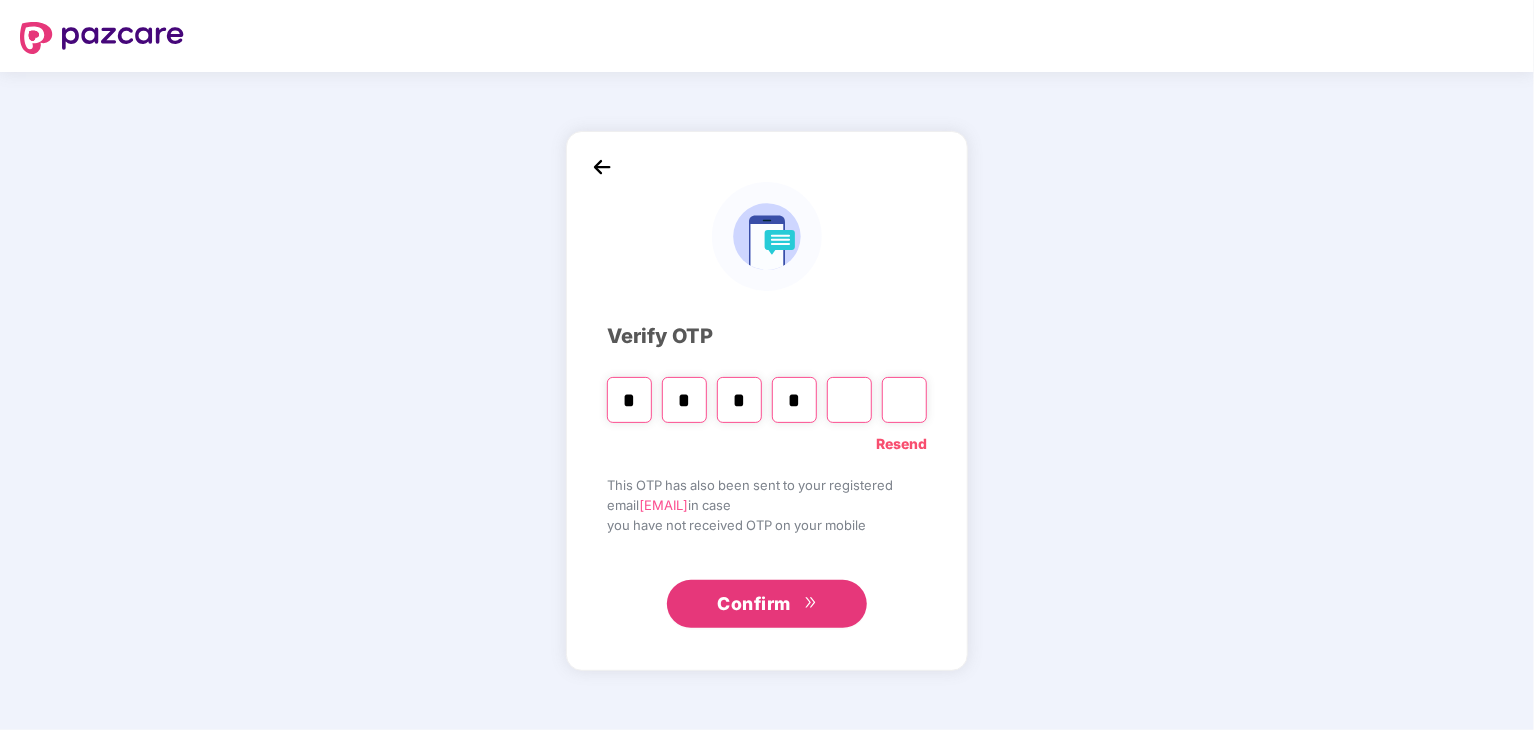 type on "*" 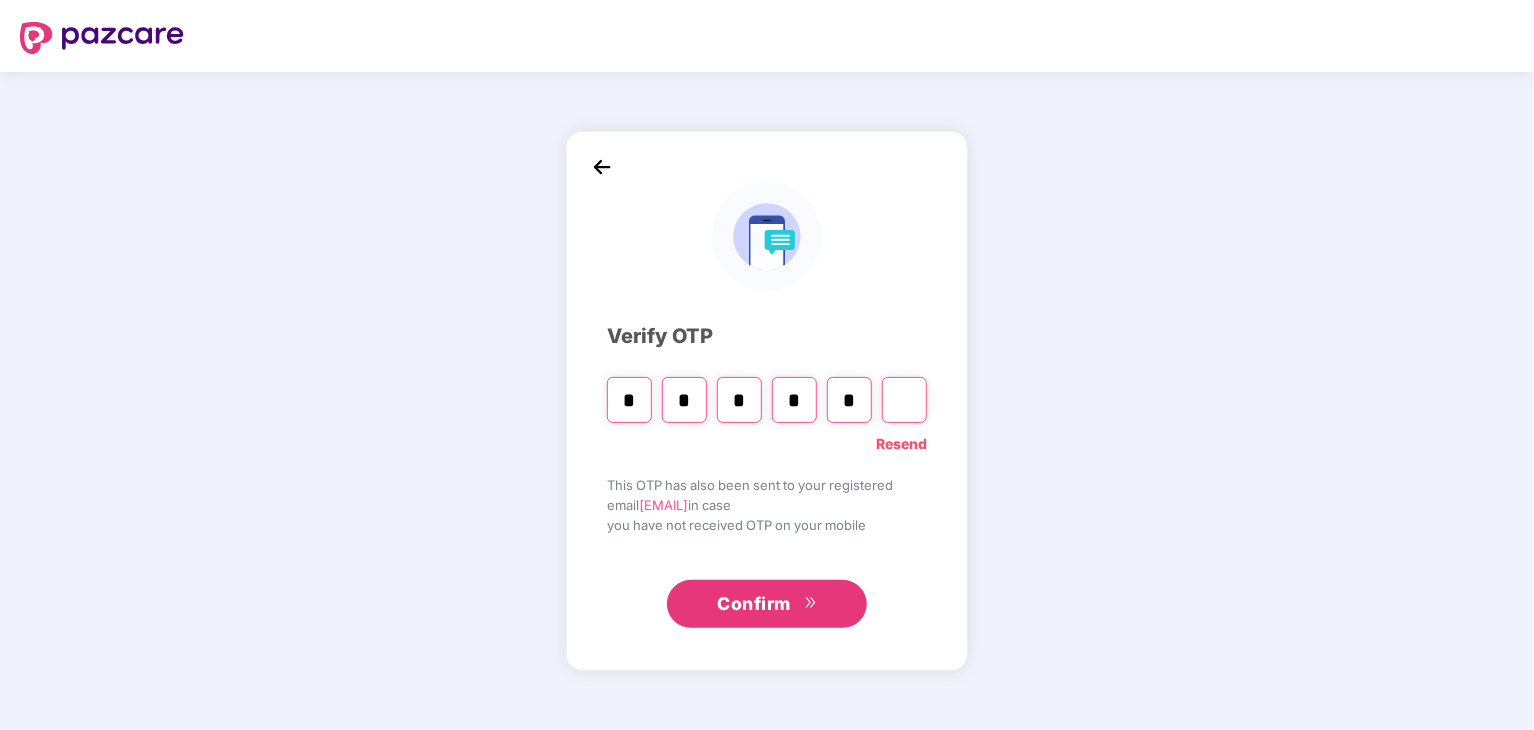 type on "*" 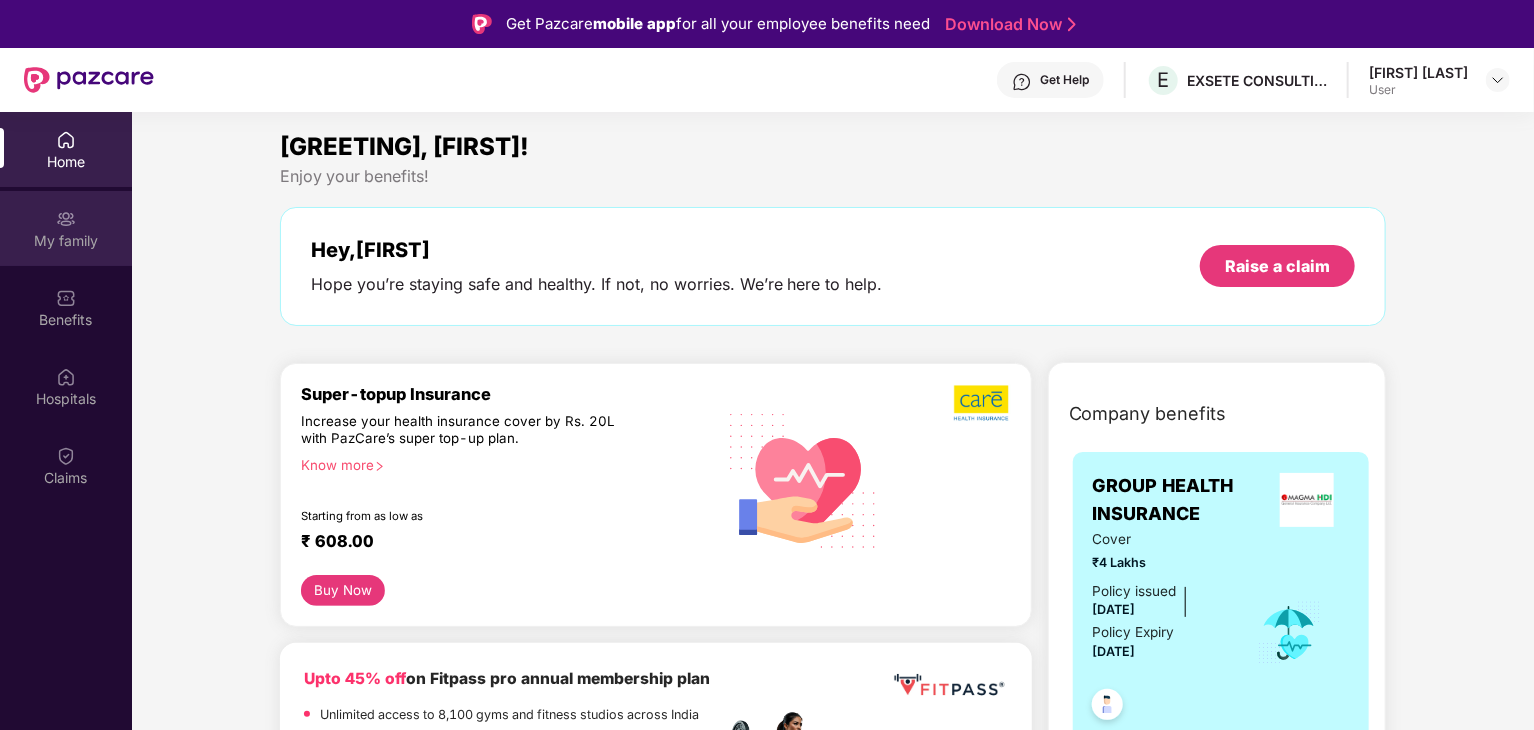 click on "My family" at bounding box center [66, 241] 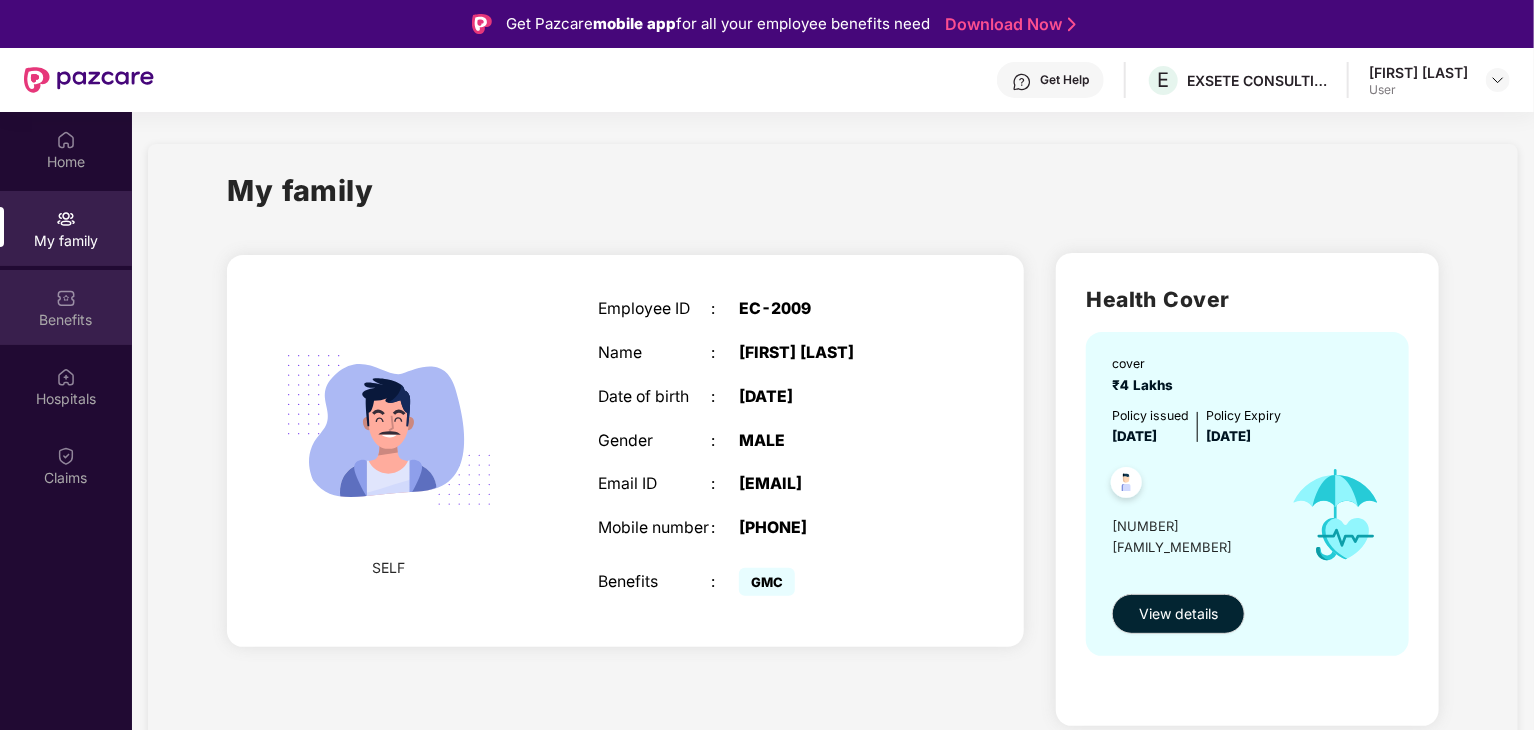 click on "Benefits" at bounding box center [66, 320] 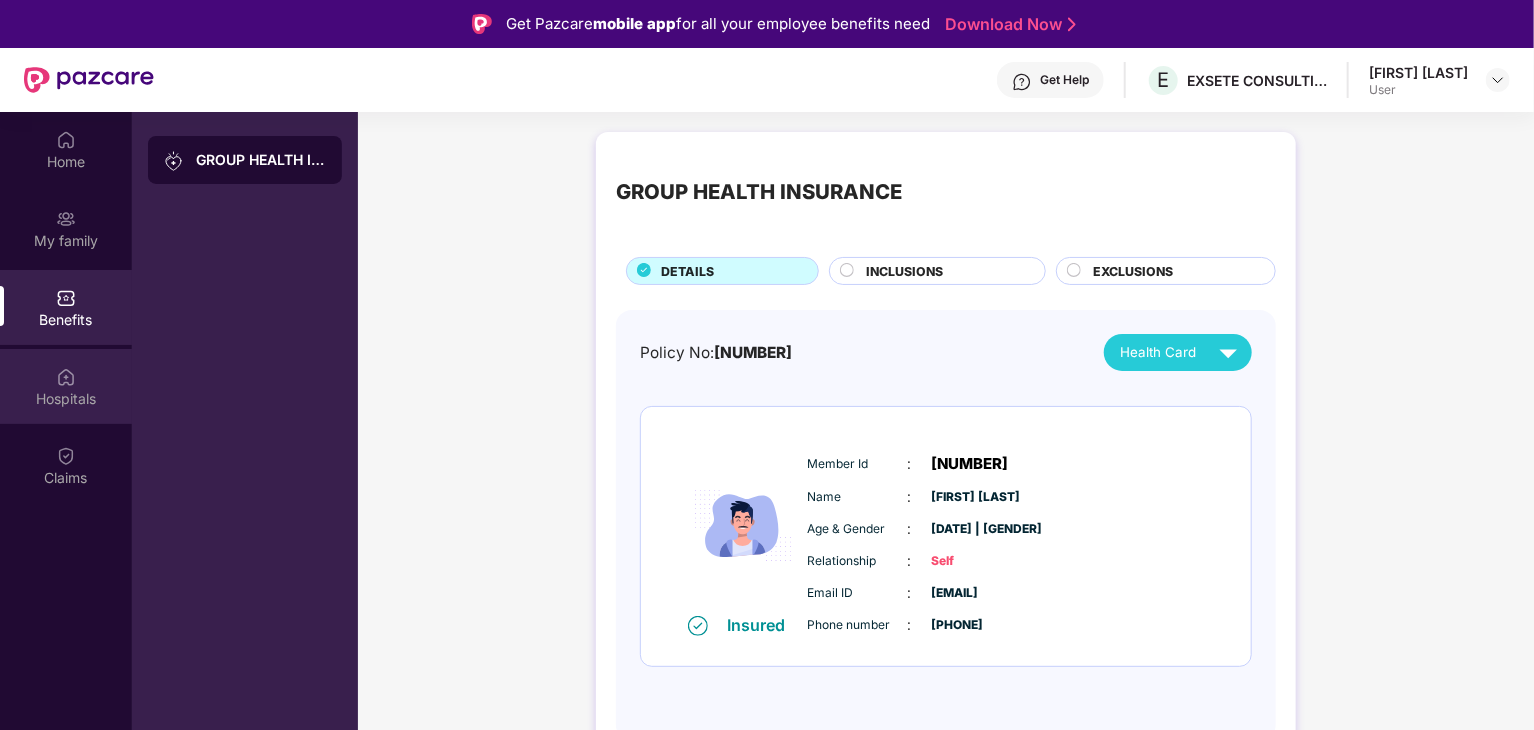 click on "Hospitals" at bounding box center [66, 399] 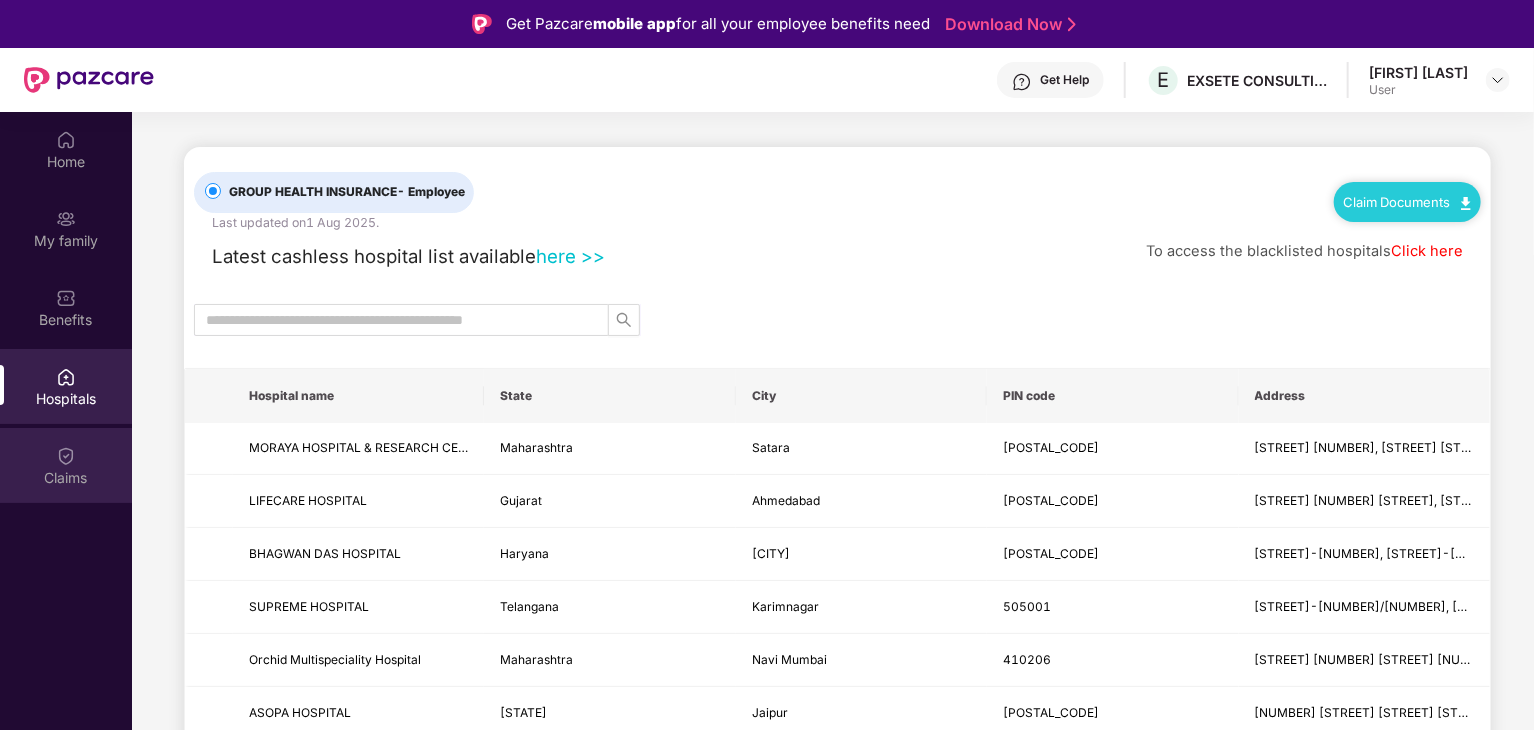click on "Claims" at bounding box center [66, 465] 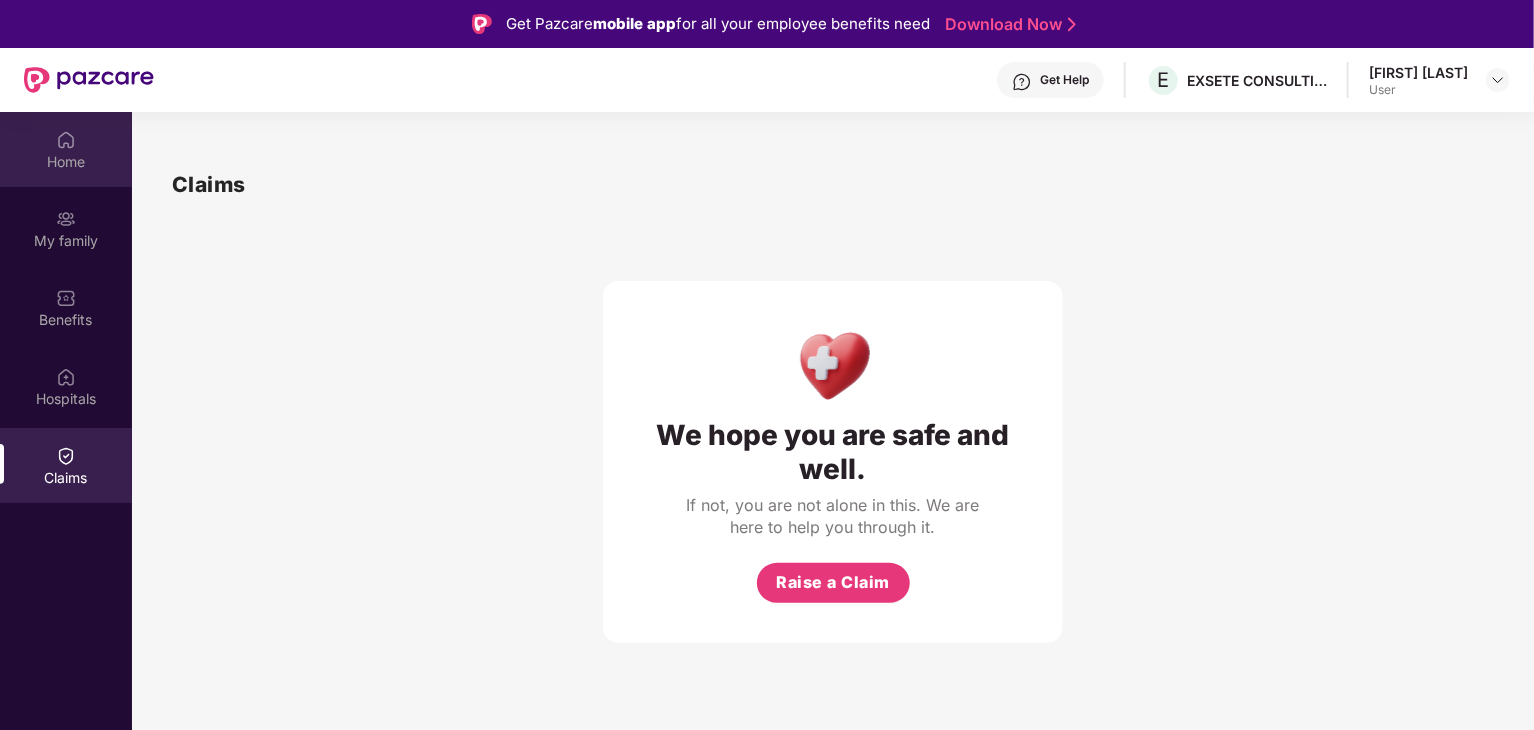 click on "Home" at bounding box center (66, 162) 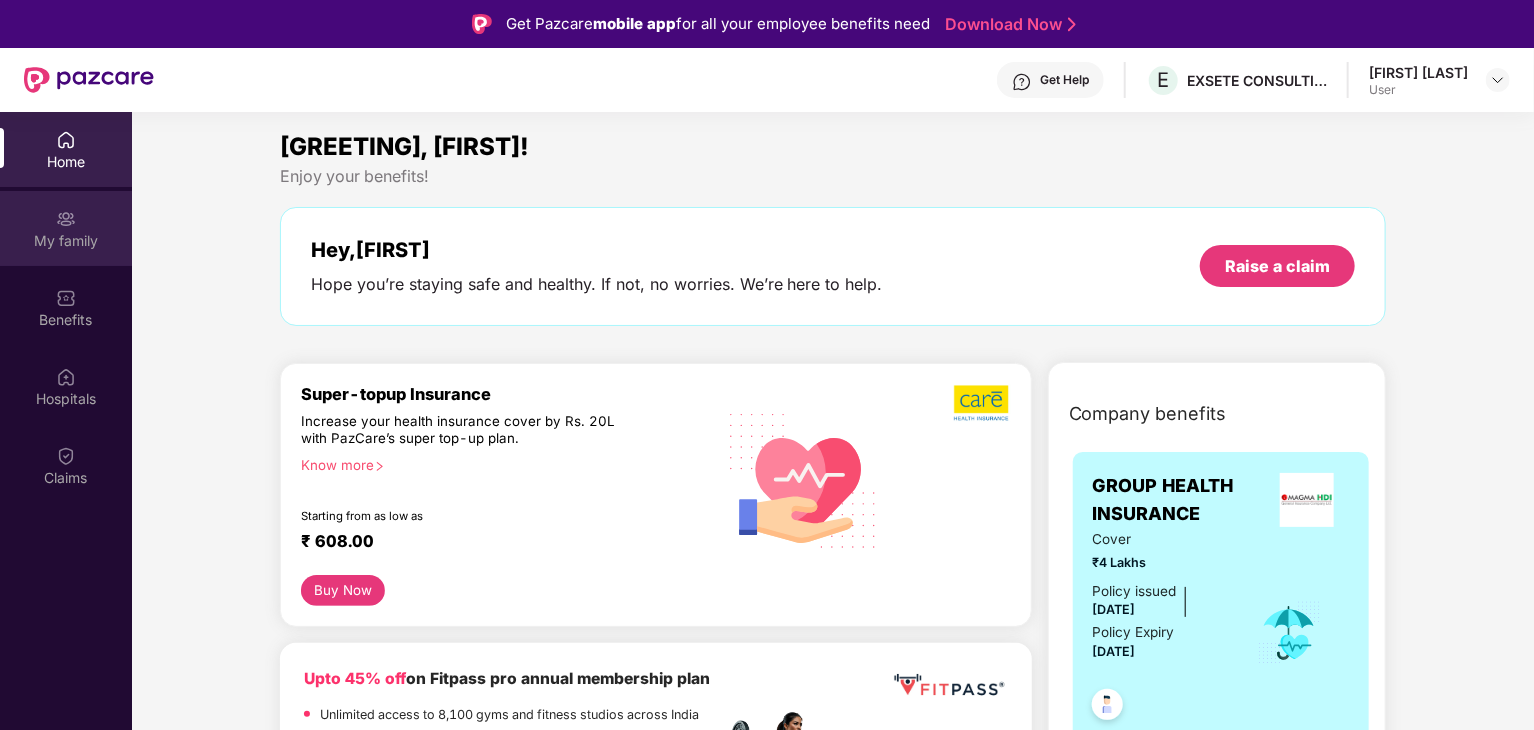 click at bounding box center (66, 219) 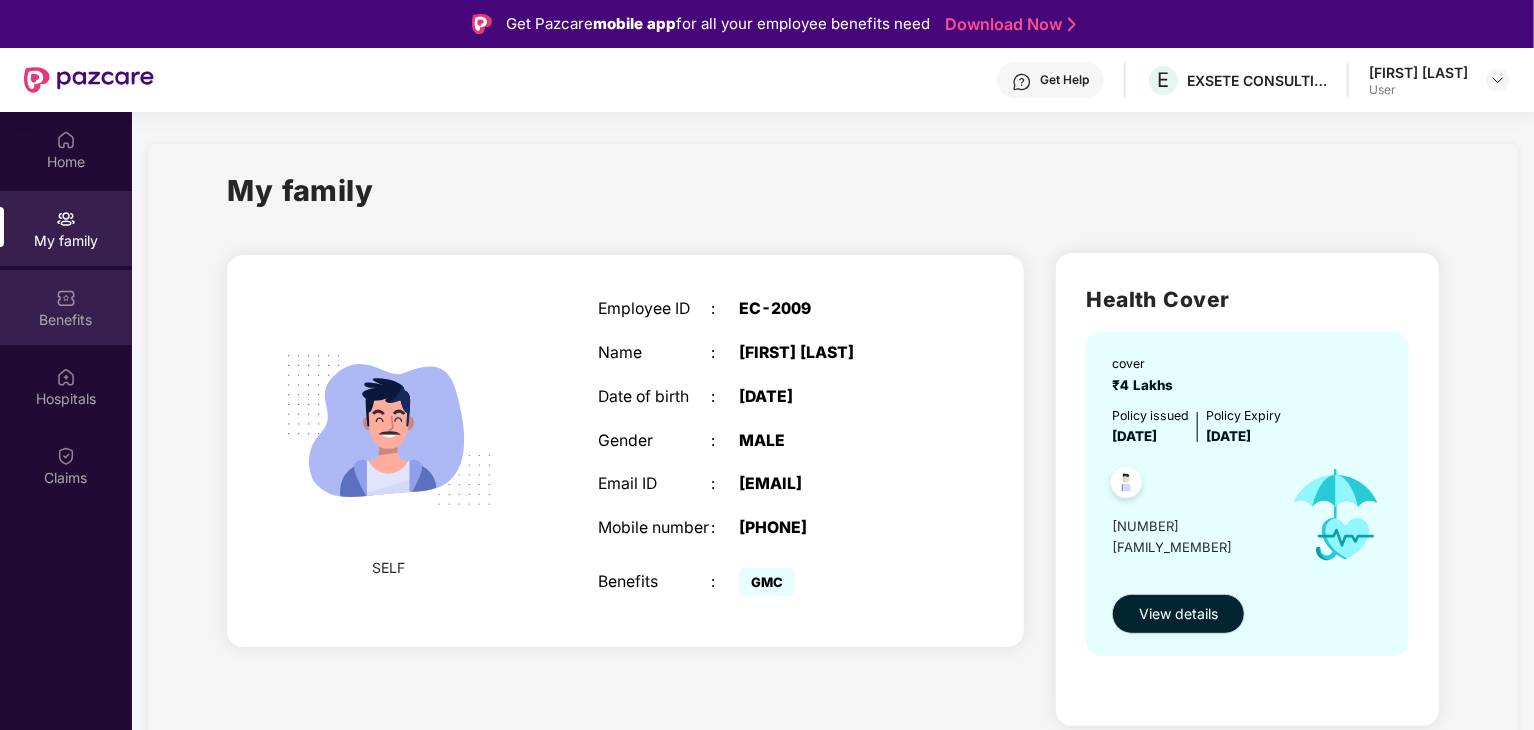 click on "Benefits" at bounding box center (66, 307) 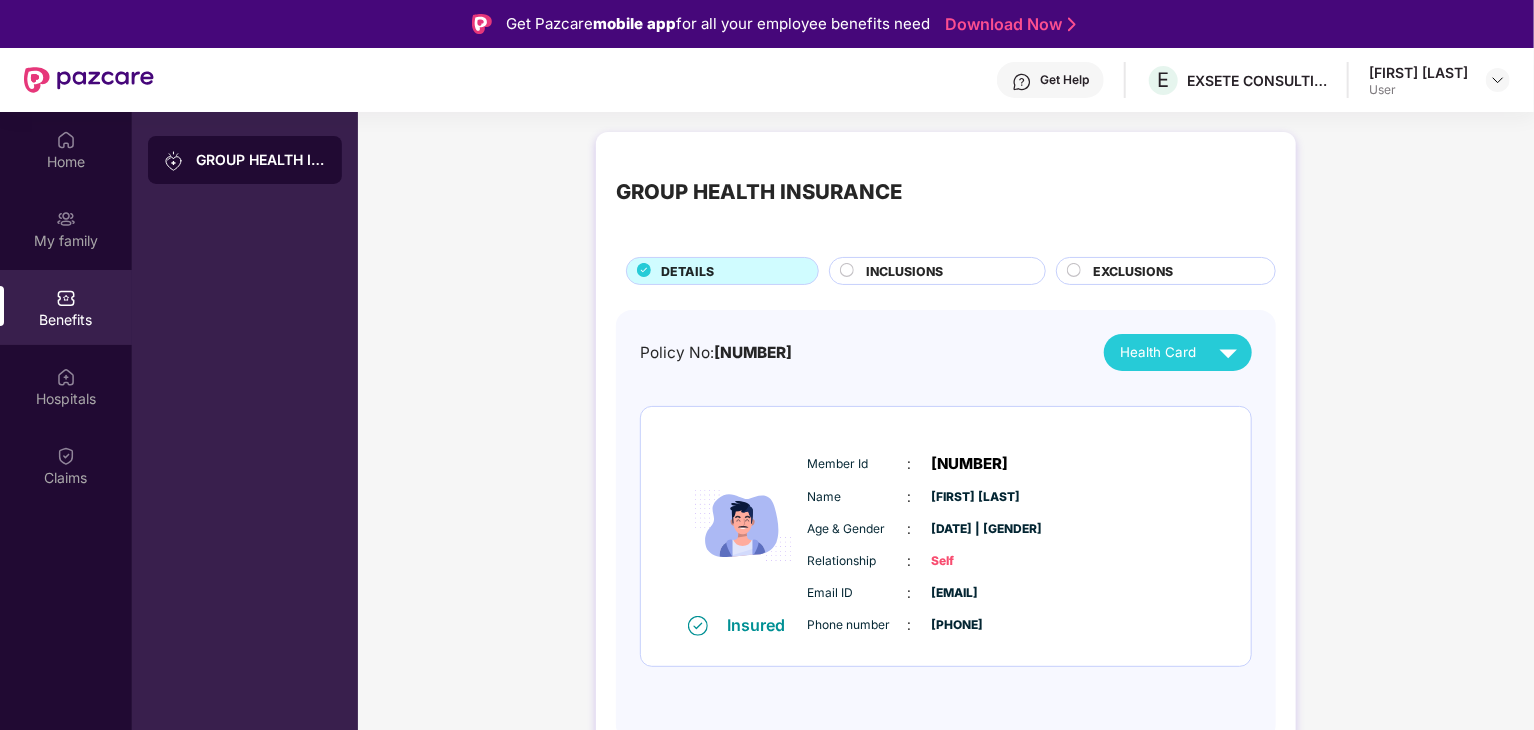 click on "INCLUSIONS" at bounding box center (904, 271) 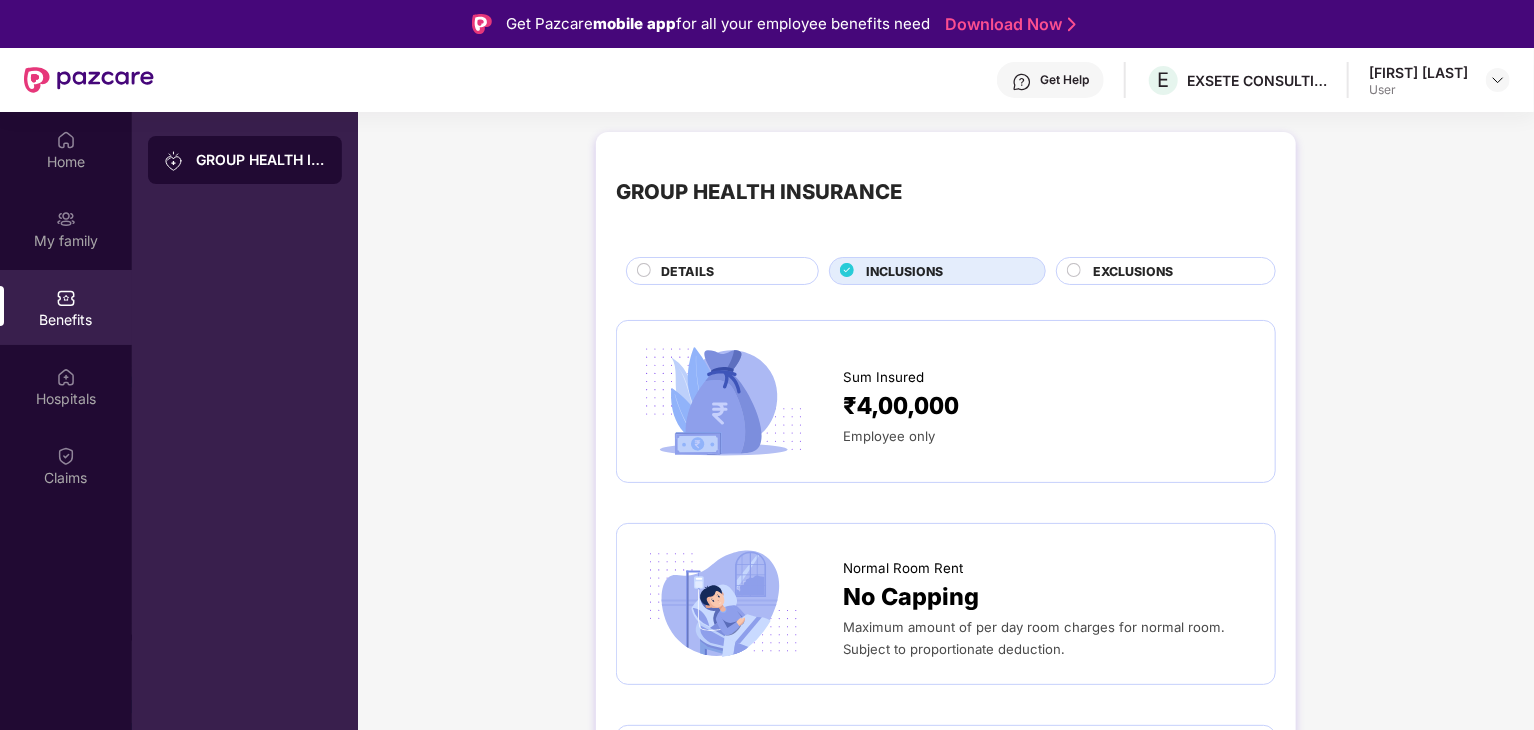 click on "EXCLUSIONS" at bounding box center (1133, 271) 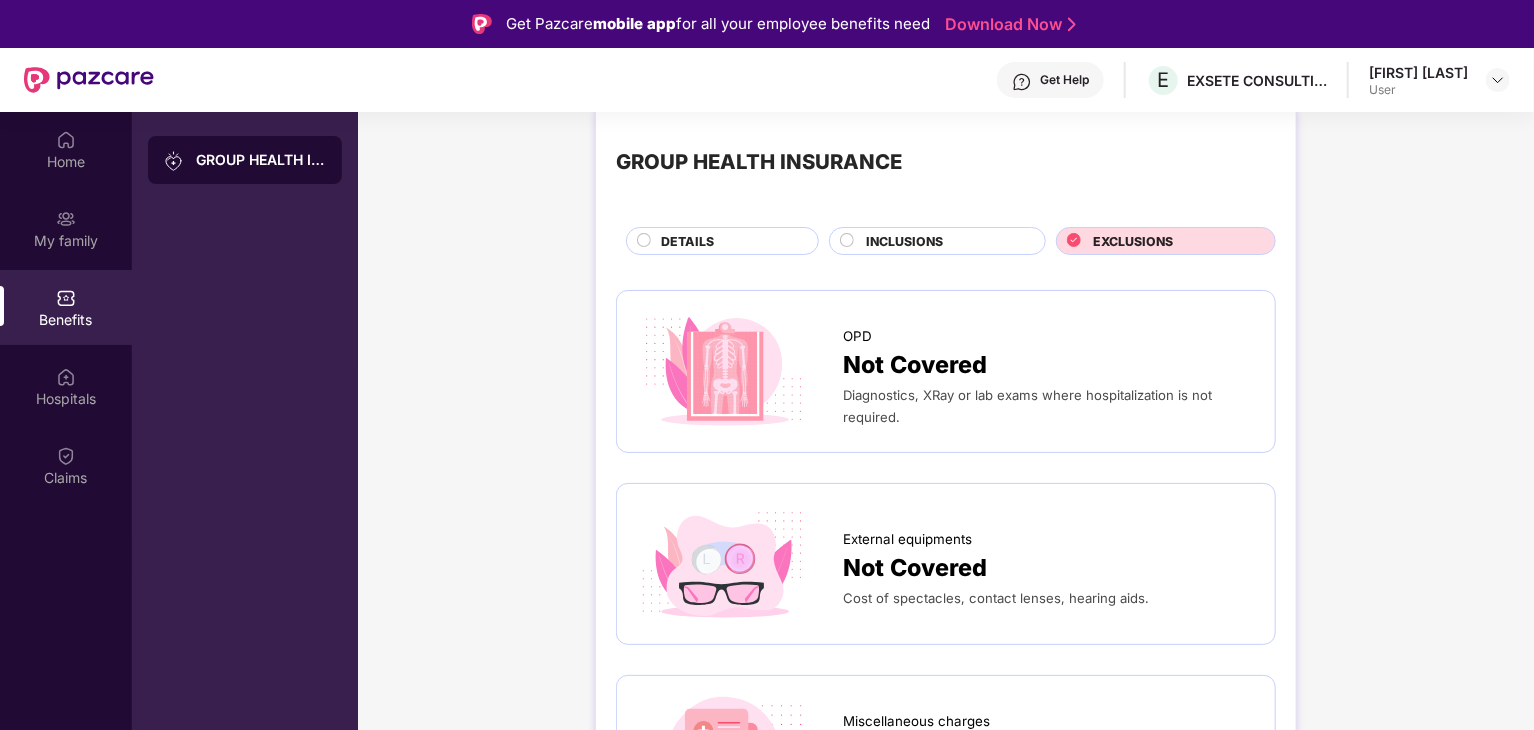 scroll, scrollTop: 0, scrollLeft: 0, axis: both 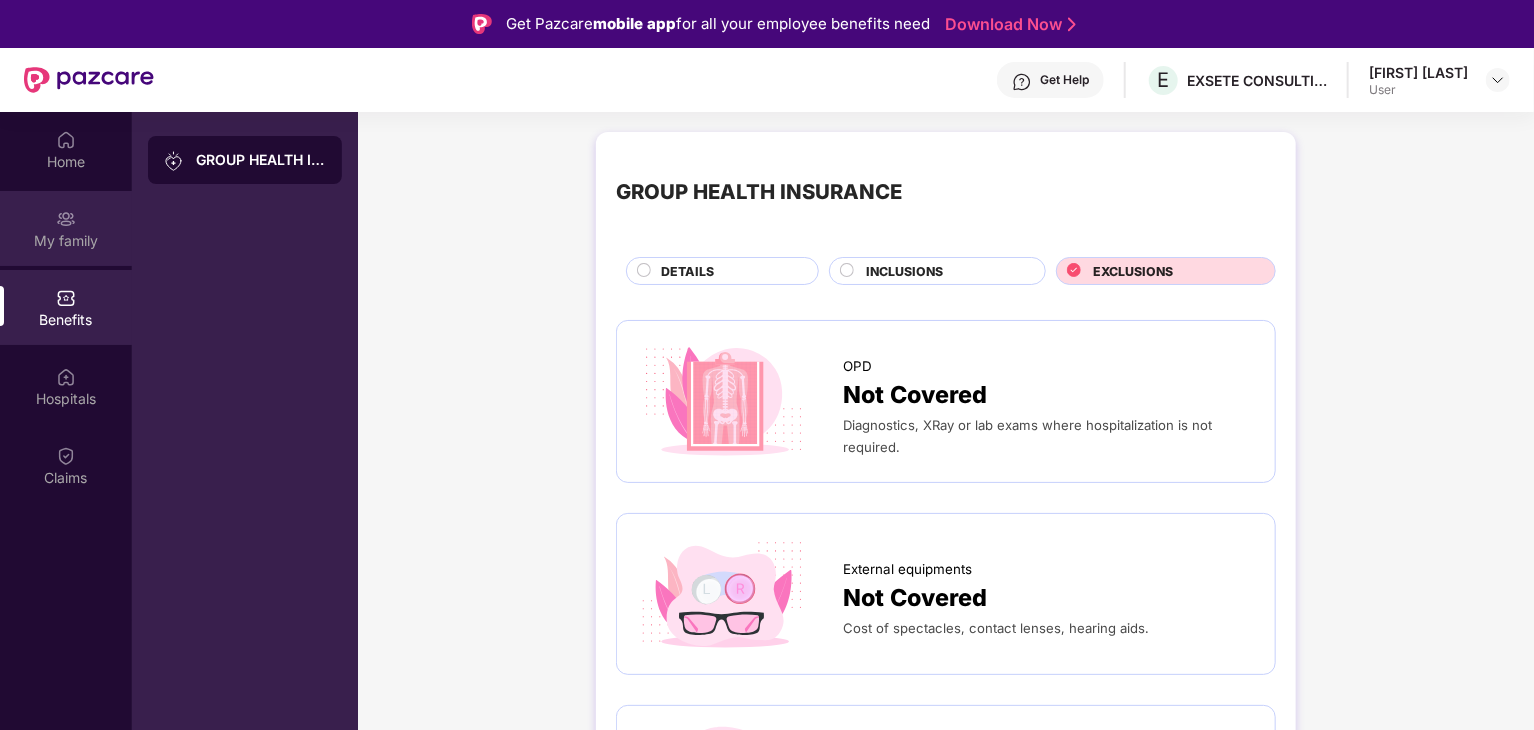 click on "My family" at bounding box center (66, 241) 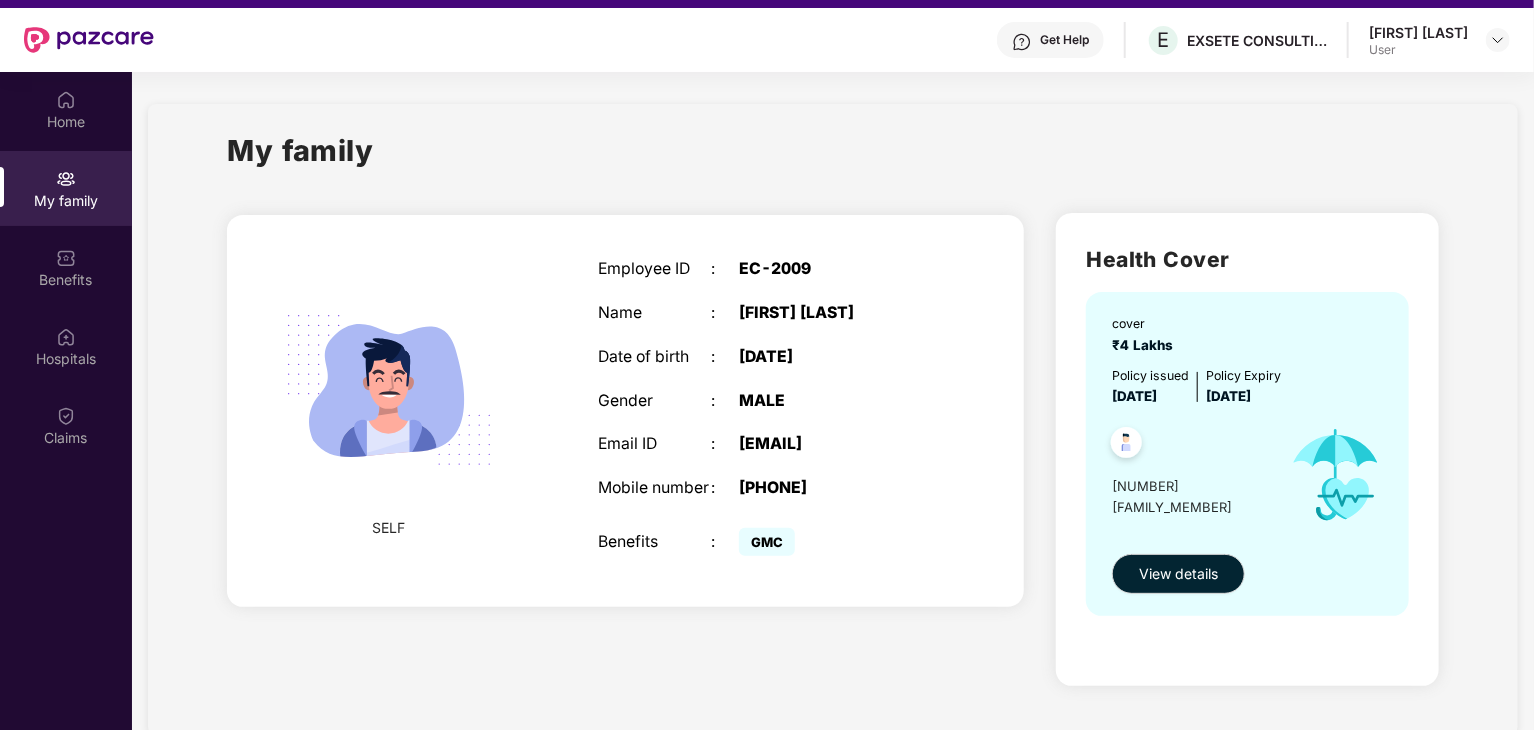 scroll, scrollTop: 80, scrollLeft: 0, axis: vertical 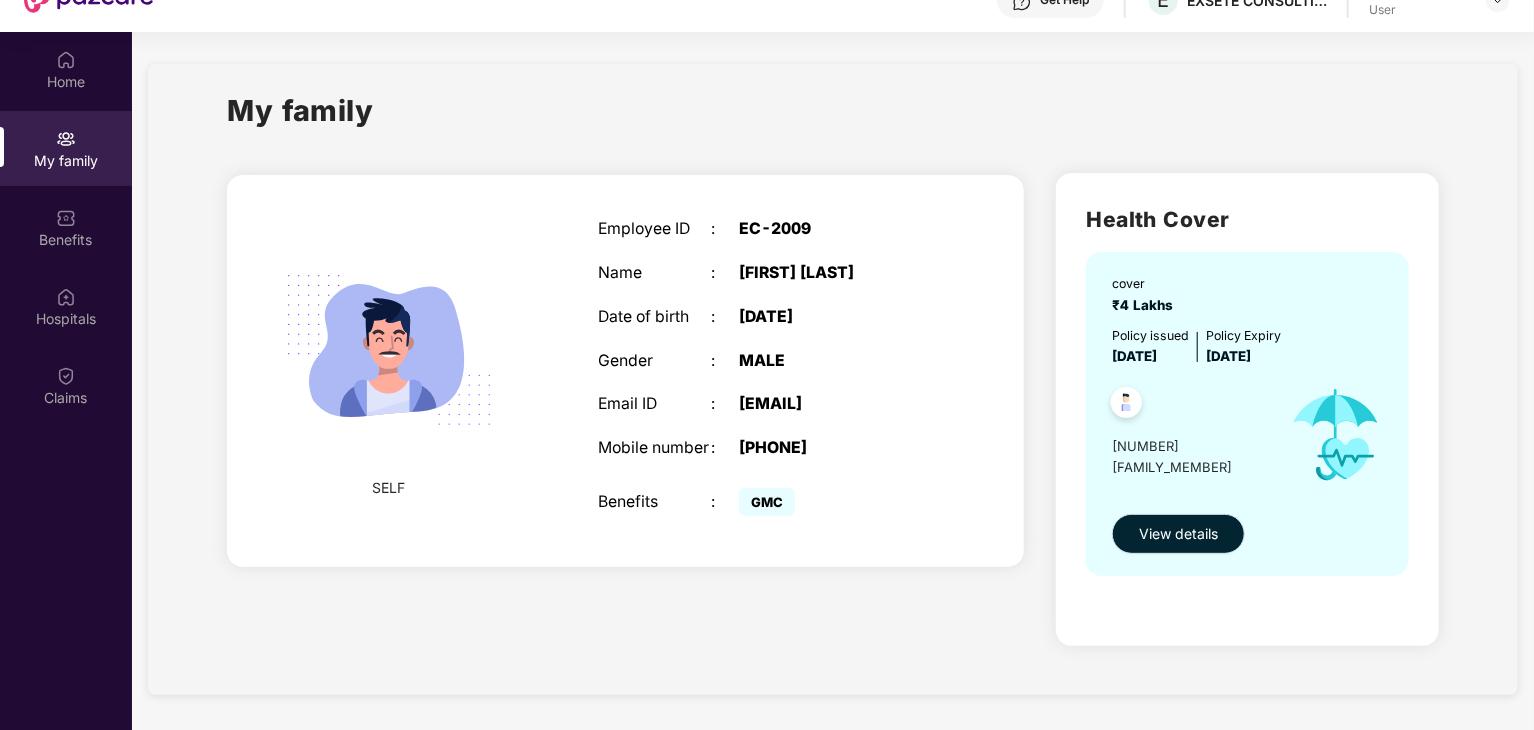 click on "View details" at bounding box center [1178, 534] 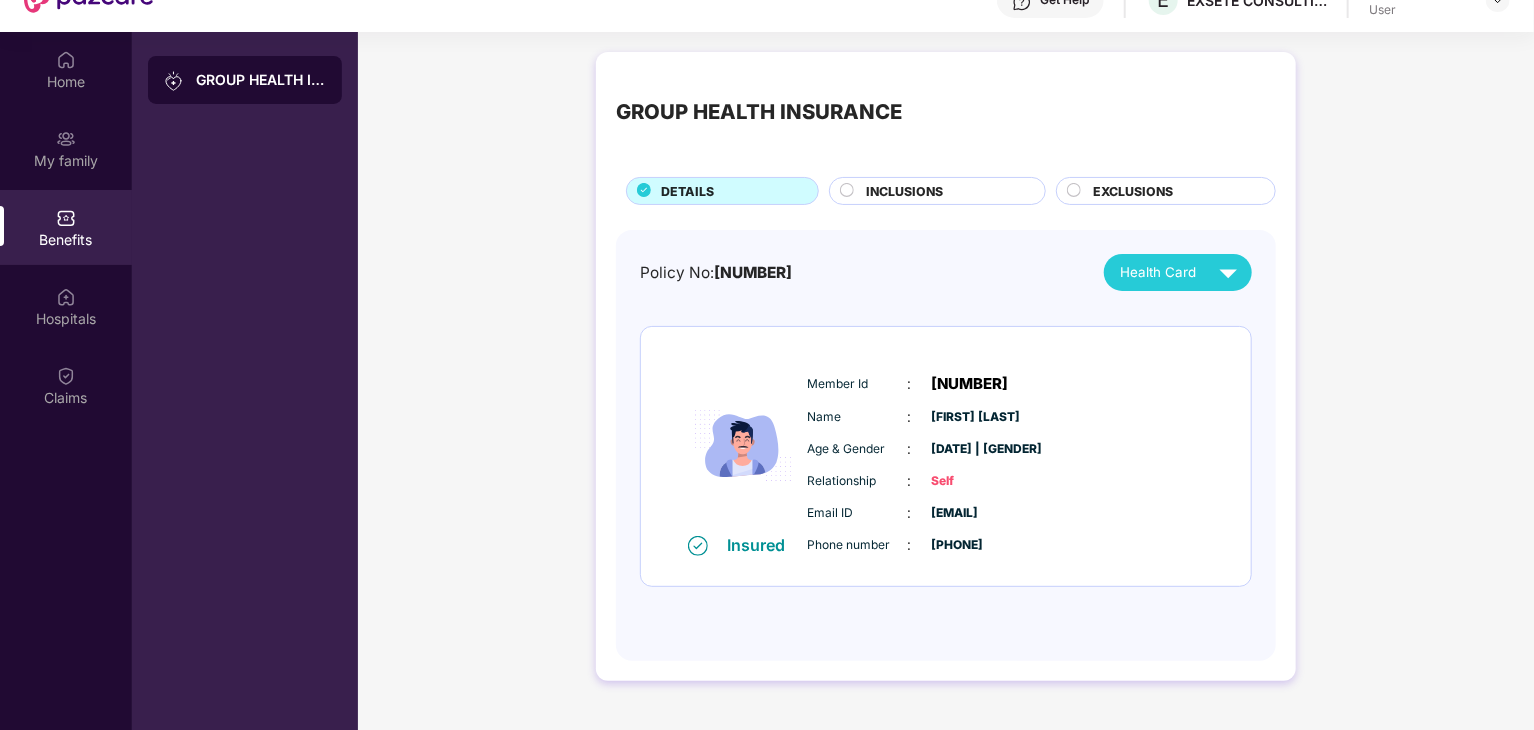 scroll, scrollTop: 112, scrollLeft: 0, axis: vertical 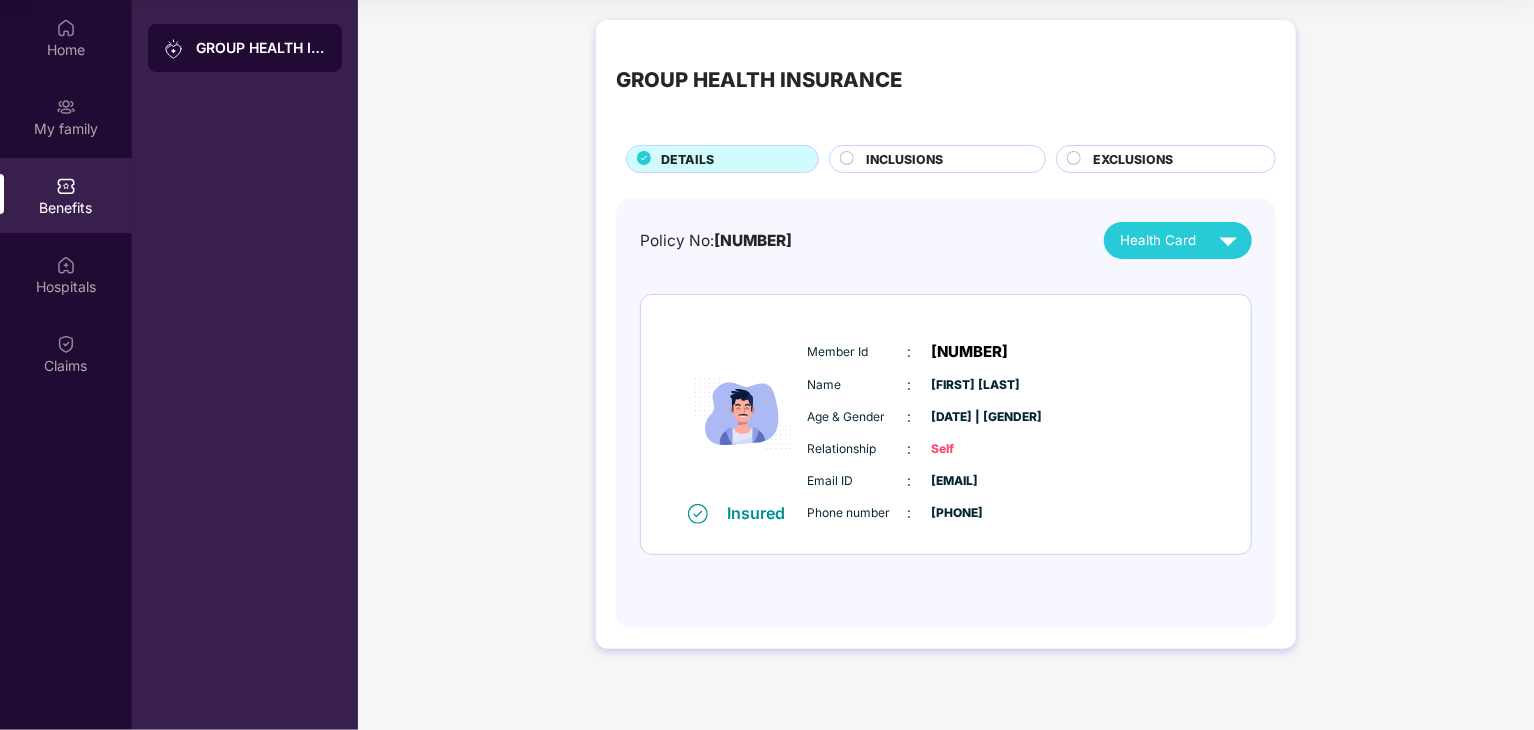 click on "INCLUSIONS" at bounding box center [904, 159] 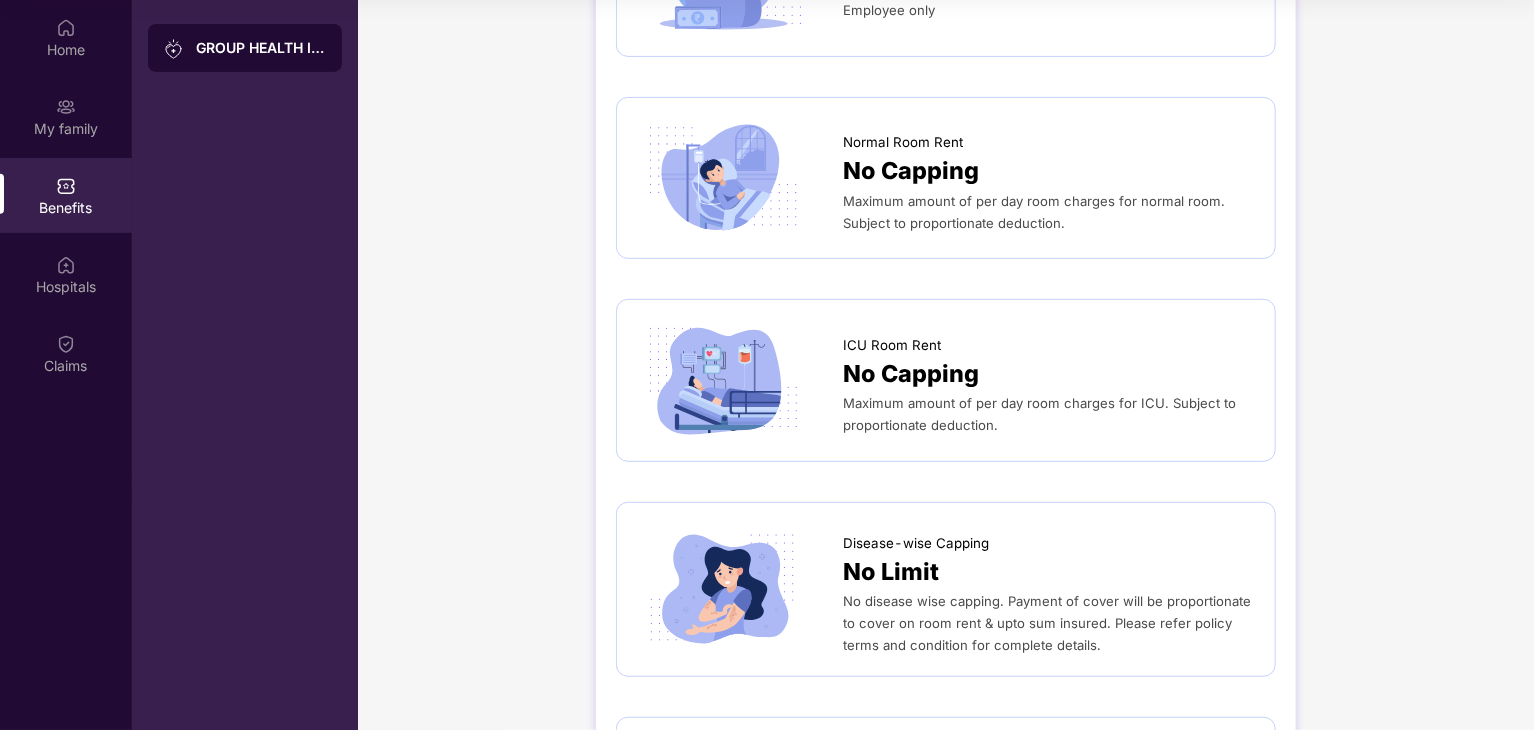 scroll, scrollTop: 0, scrollLeft: 0, axis: both 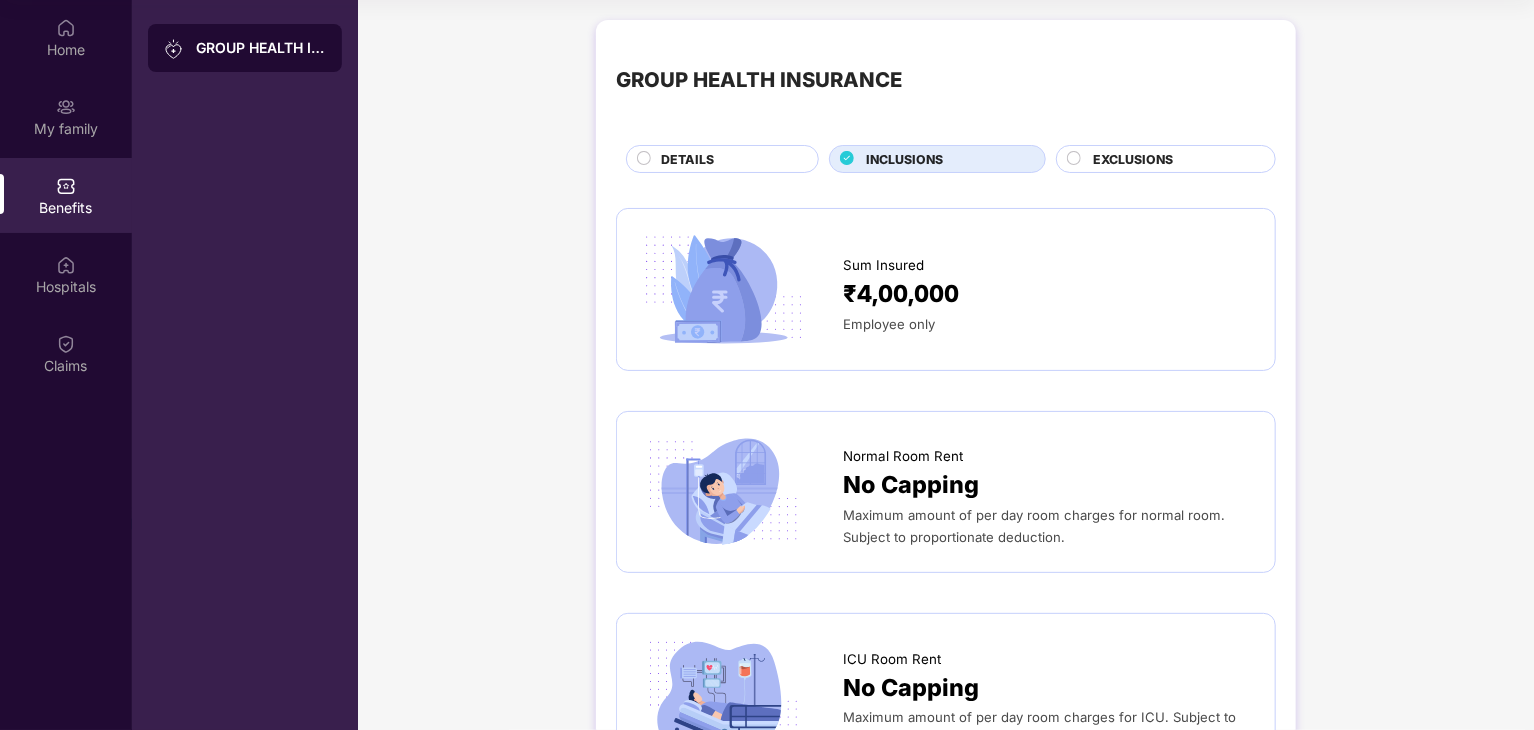 click on "EXCLUSIONS" at bounding box center (1174, 161) 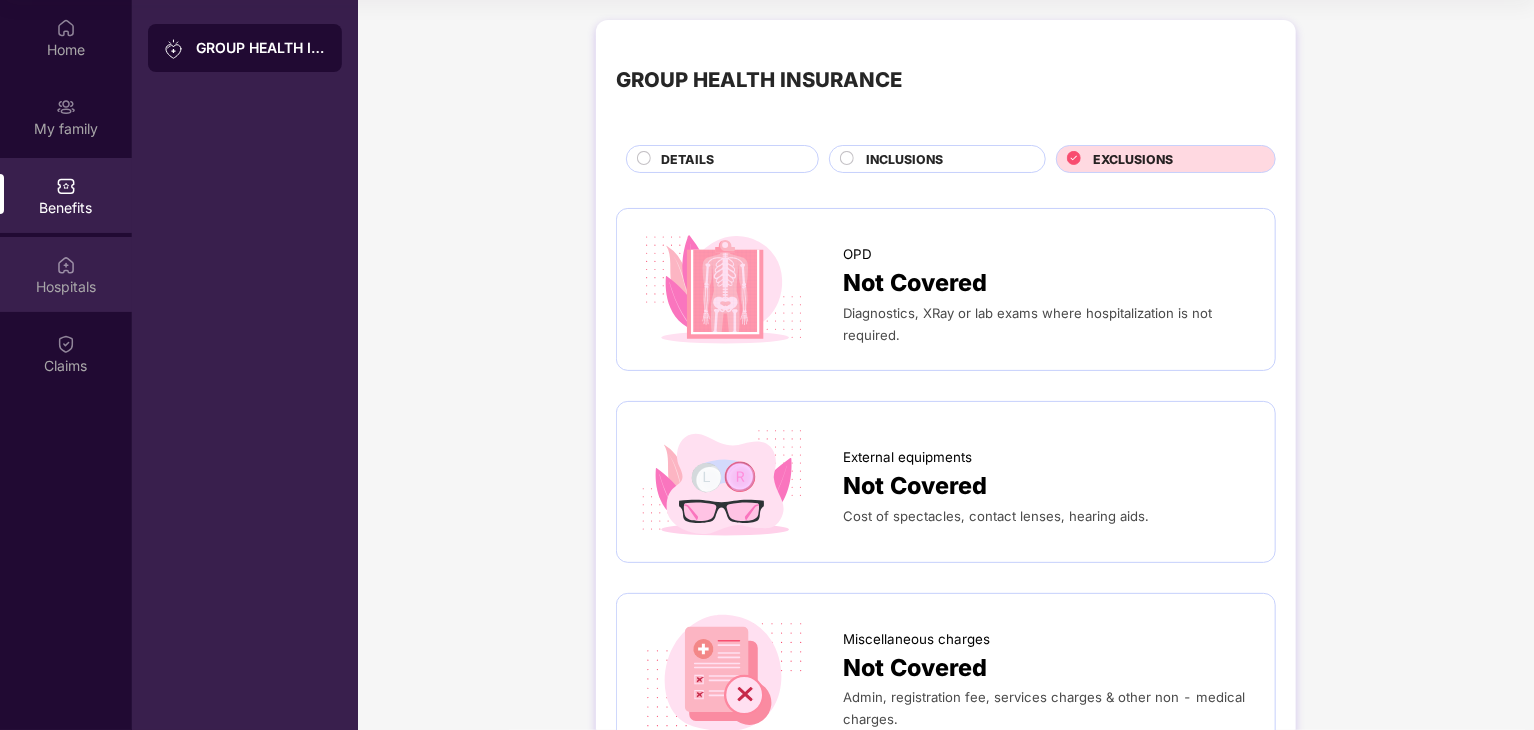 click on "Hospitals" at bounding box center [66, 287] 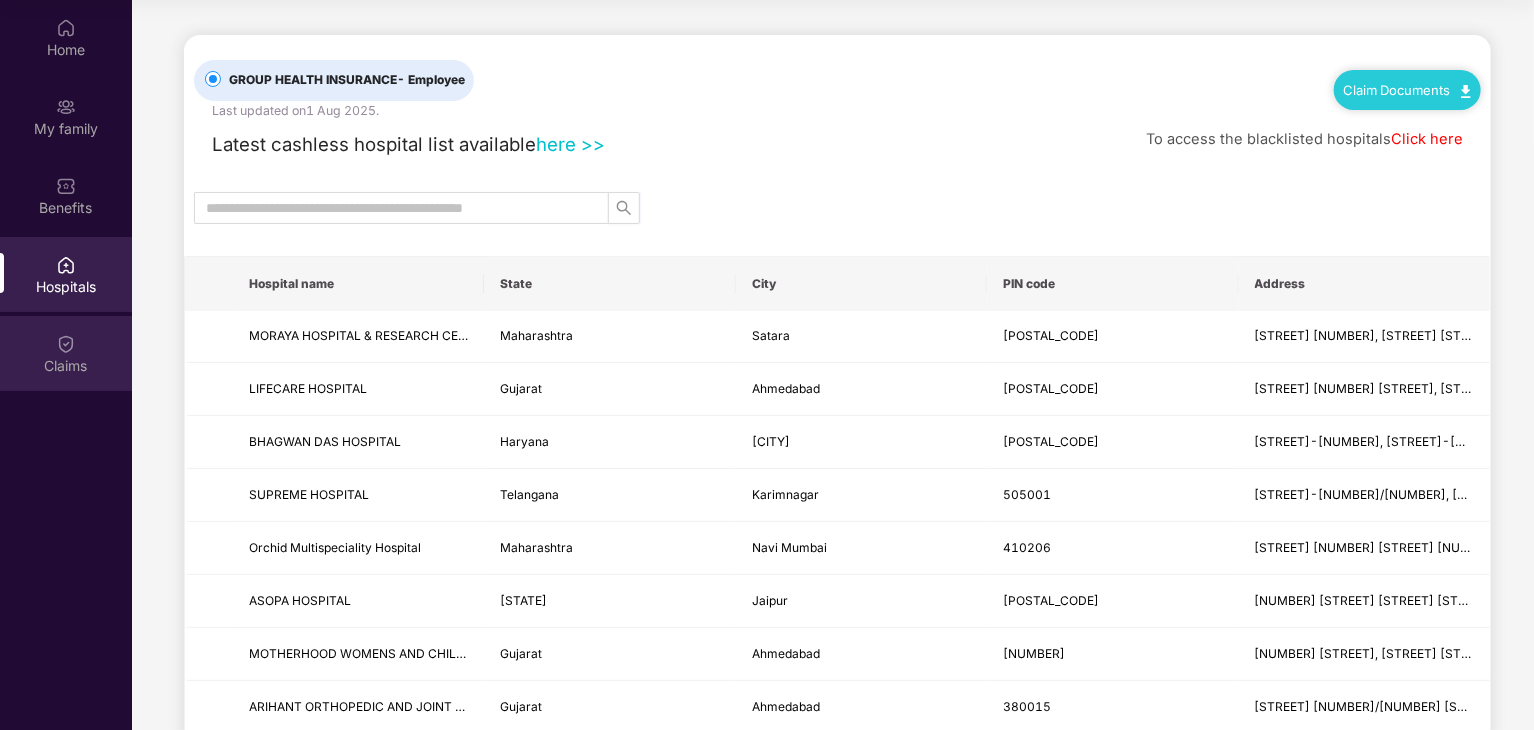 click on "Claims" at bounding box center (66, 353) 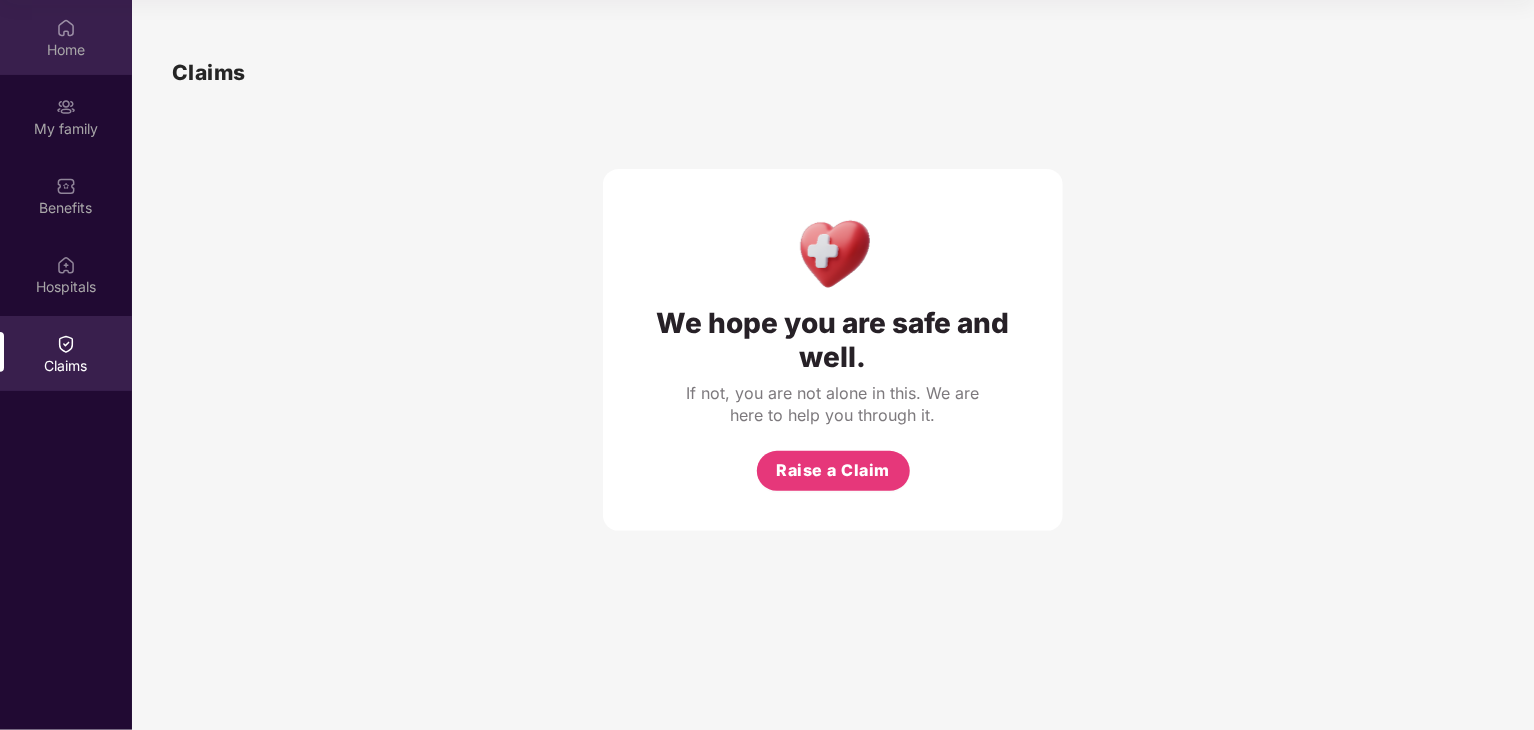click on "Home" at bounding box center [66, 50] 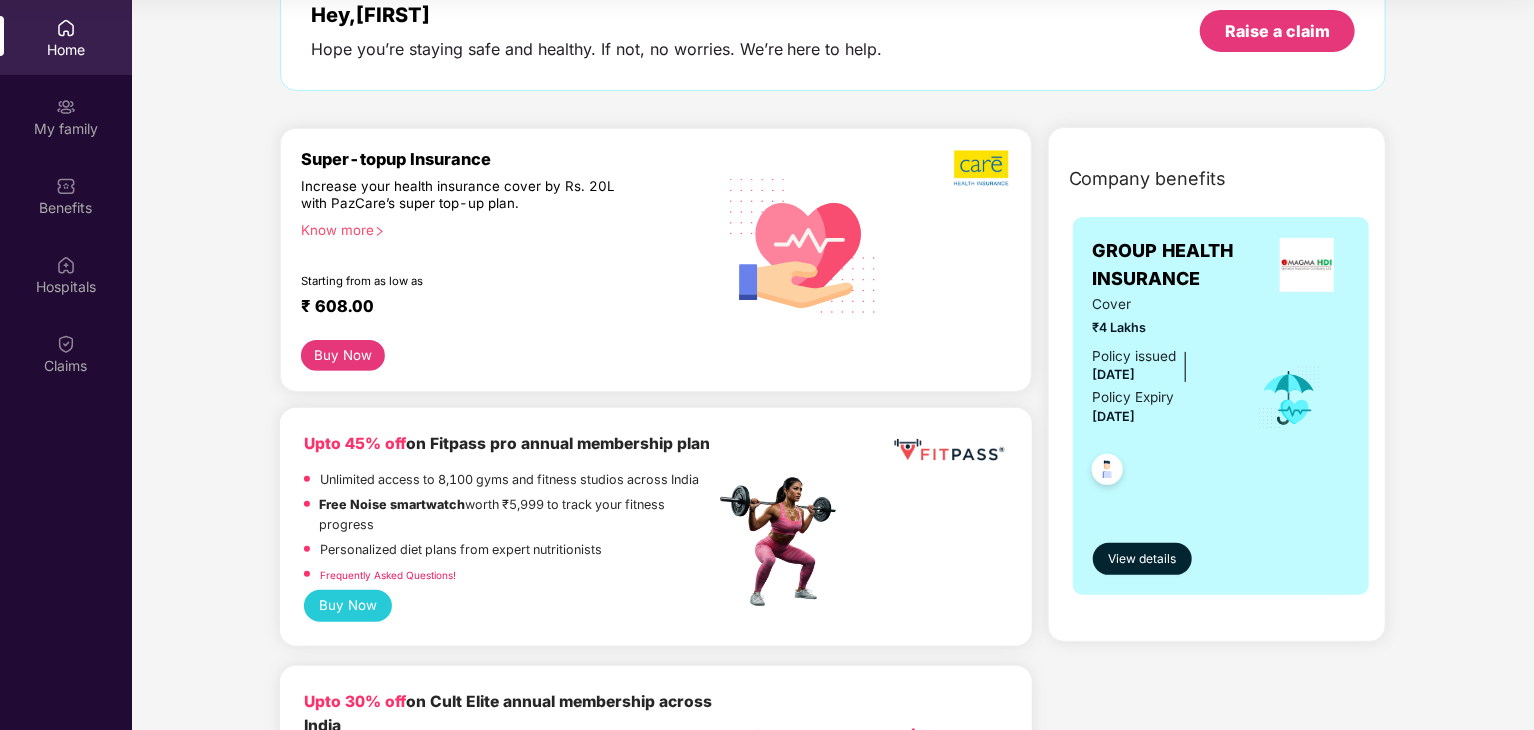 scroll, scrollTop: 0, scrollLeft: 0, axis: both 